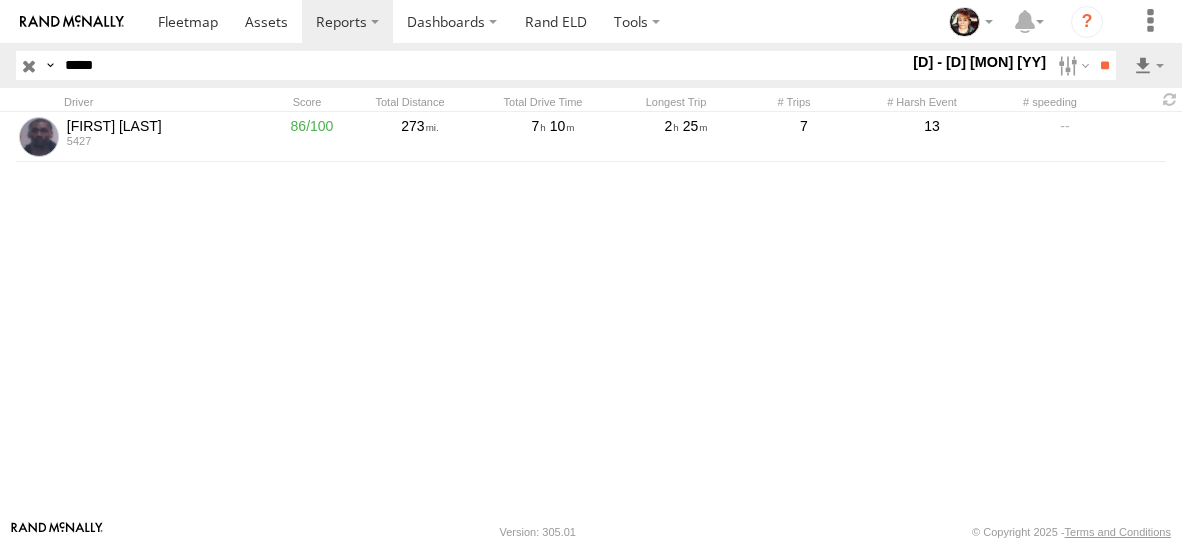 scroll, scrollTop: 0, scrollLeft: 0, axis: both 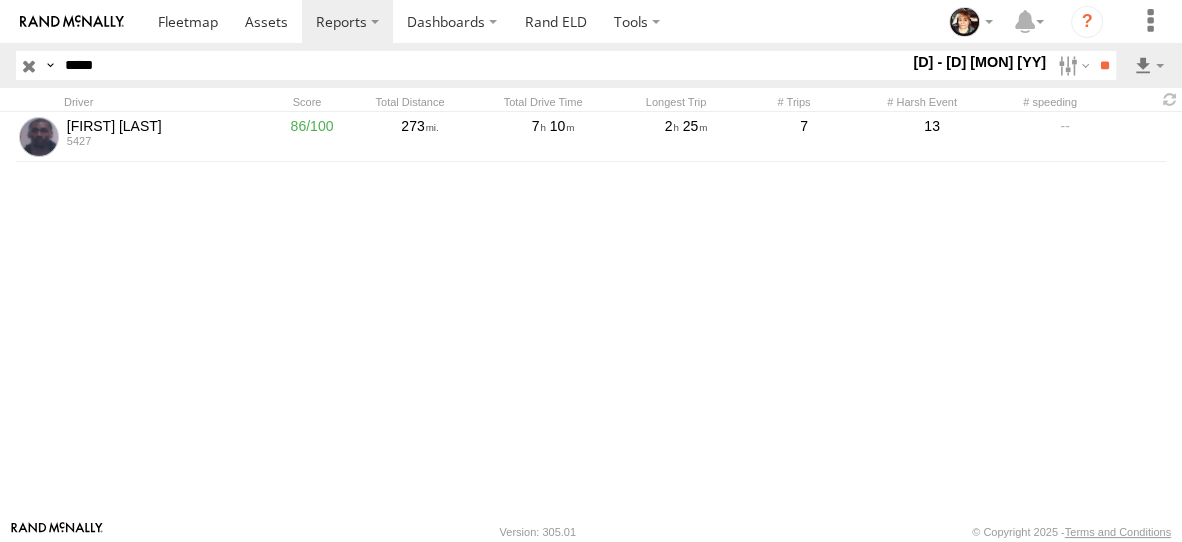click at bounding box center (29, 65) 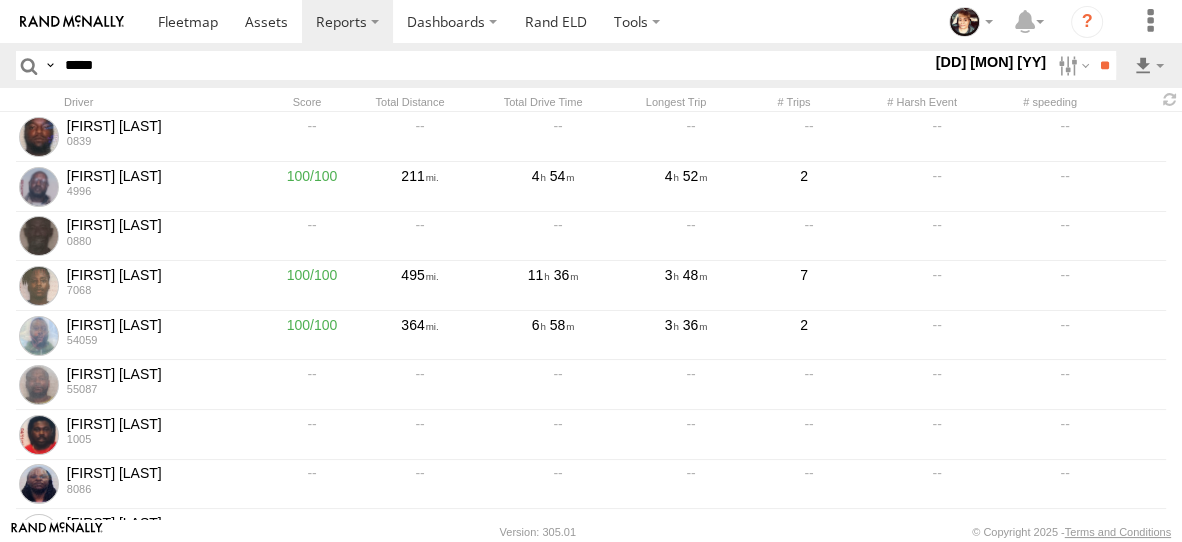 click on "8 Aug 25" at bounding box center [990, 62] 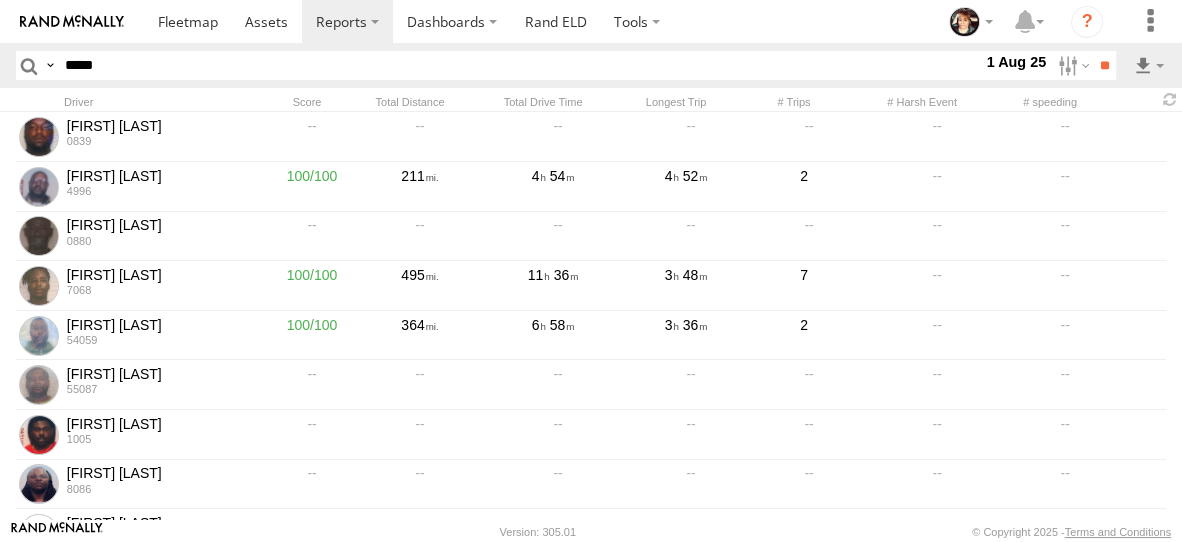 click at bounding box center [0, 0] 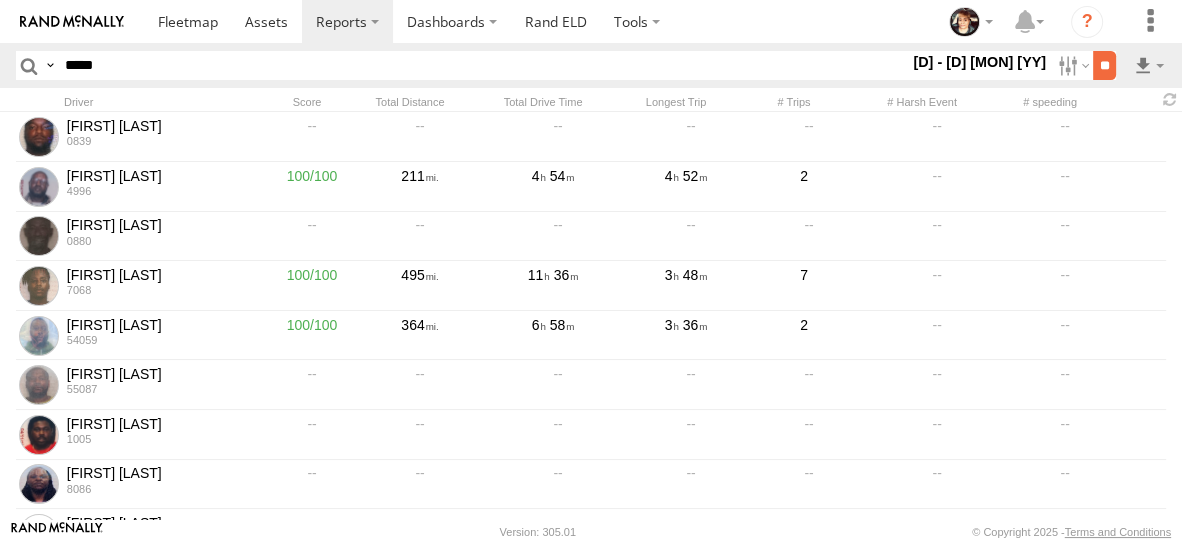 click on "**" at bounding box center (1104, 65) 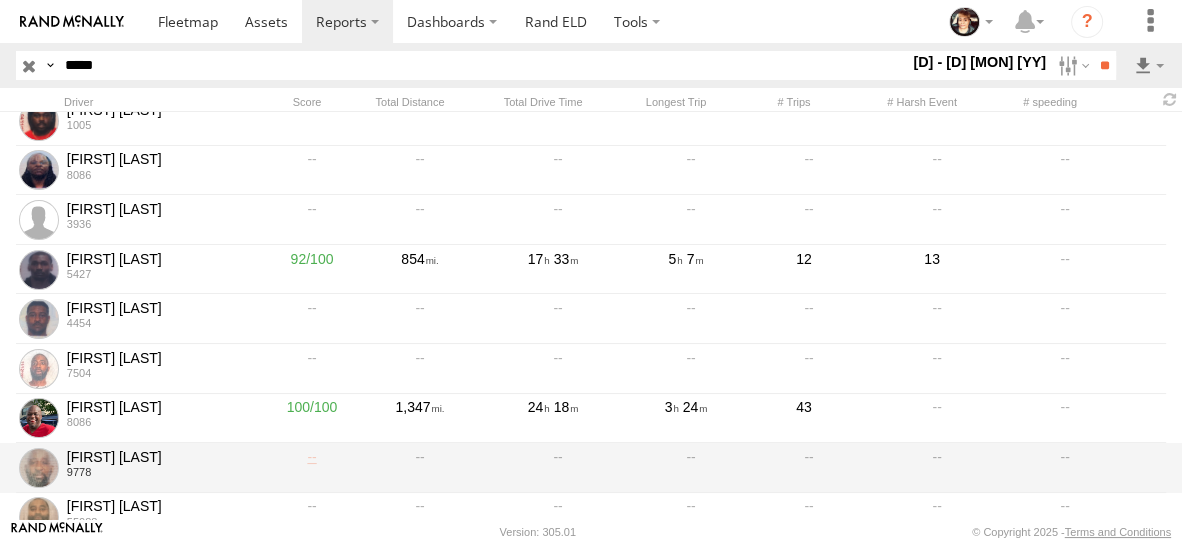 scroll, scrollTop: 314, scrollLeft: 0, axis: vertical 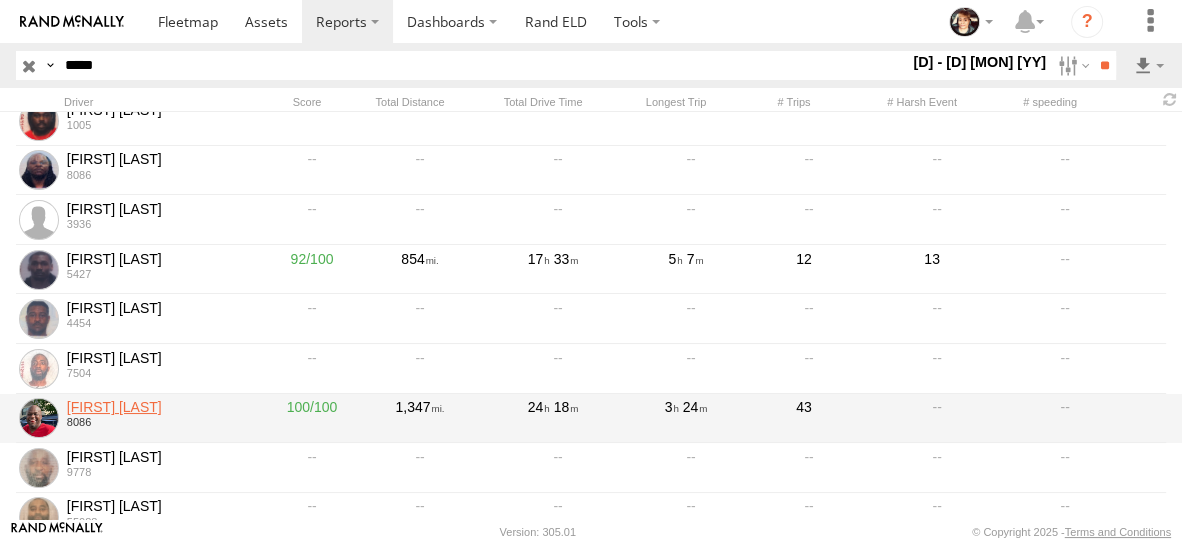 click on "Orlando Robinson" at bounding box center (159, 407) 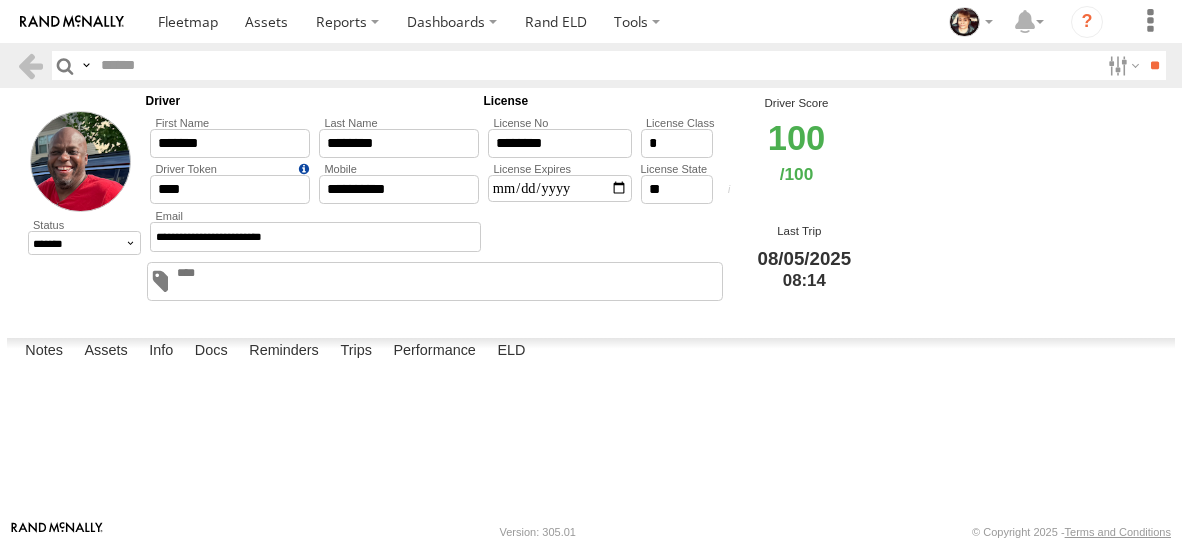 scroll, scrollTop: 0, scrollLeft: 0, axis: both 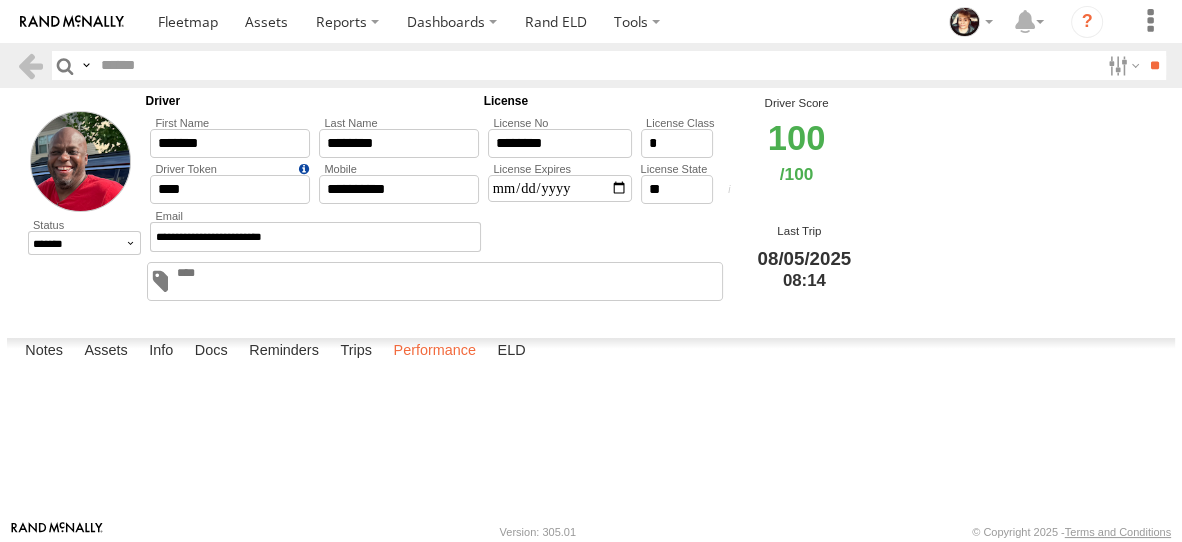 click on "Performance" at bounding box center (434, 352) 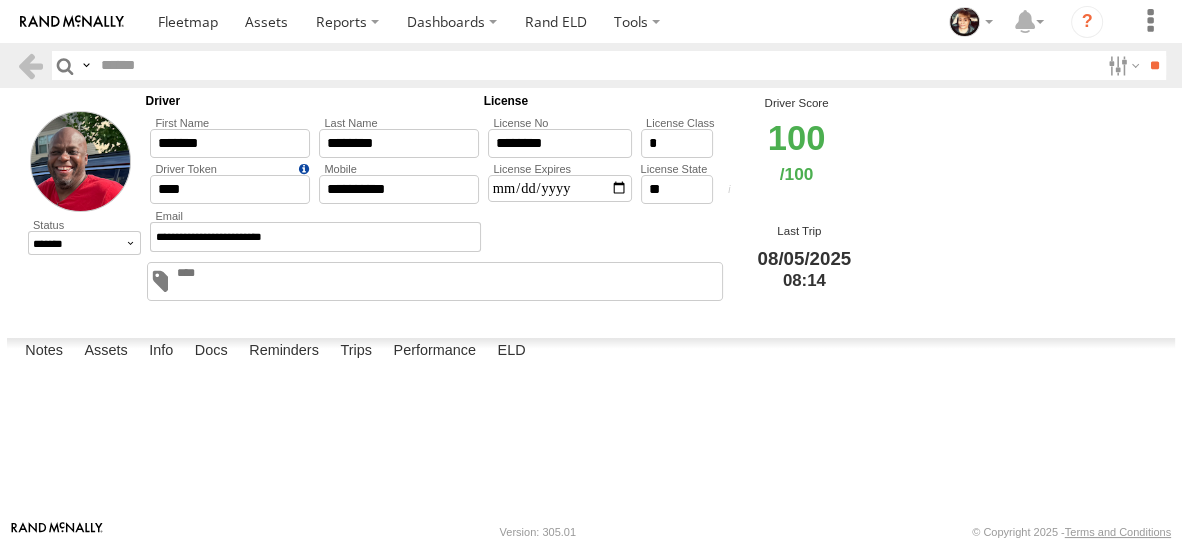 click at bounding box center (0, 0) 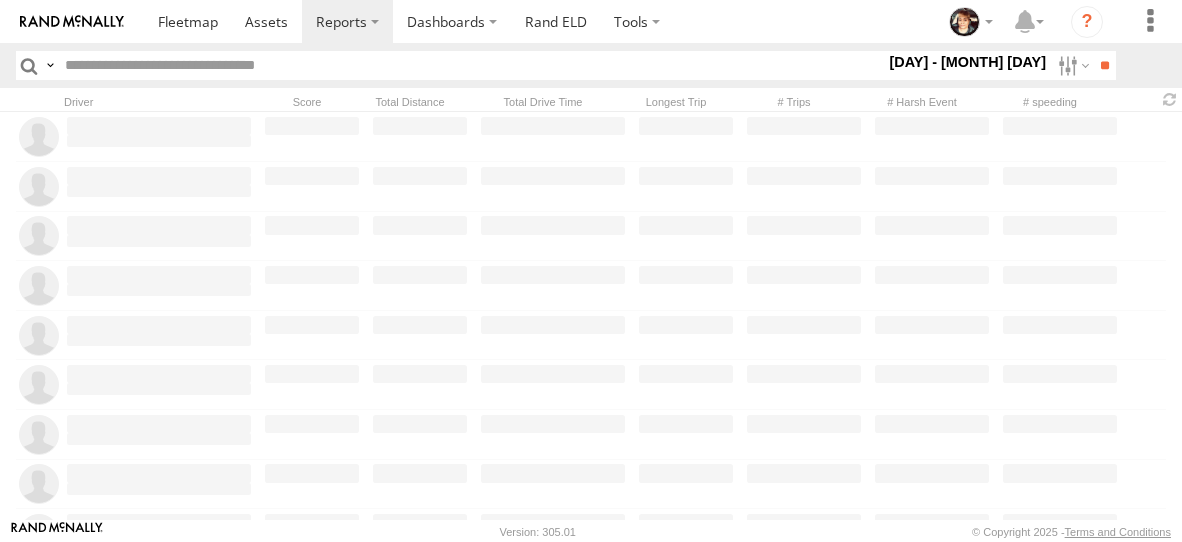 scroll, scrollTop: 0, scrollLeft: 0, axis: both 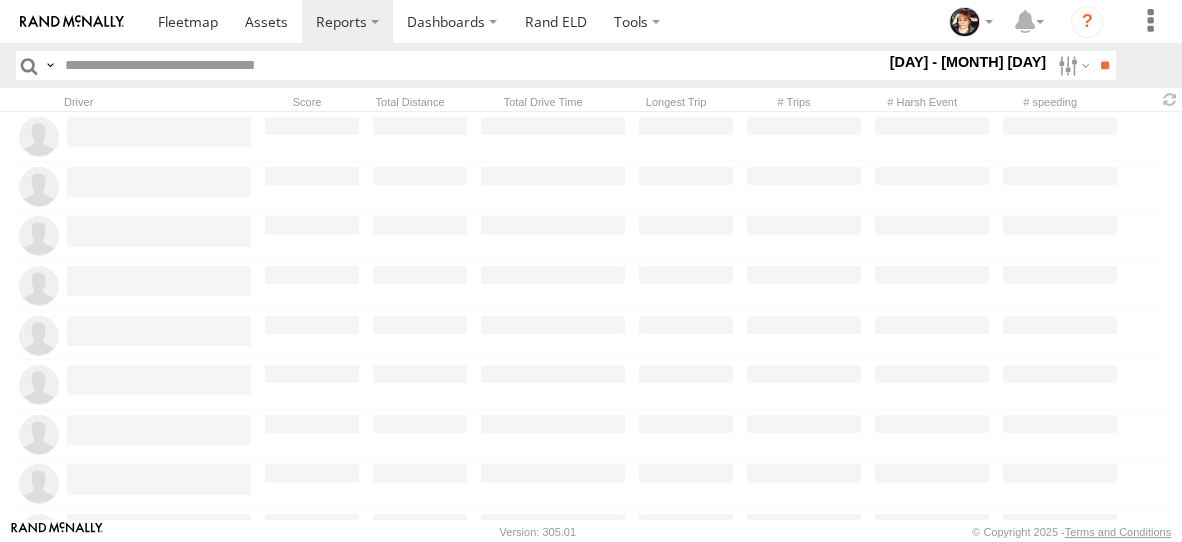 type on "*****" 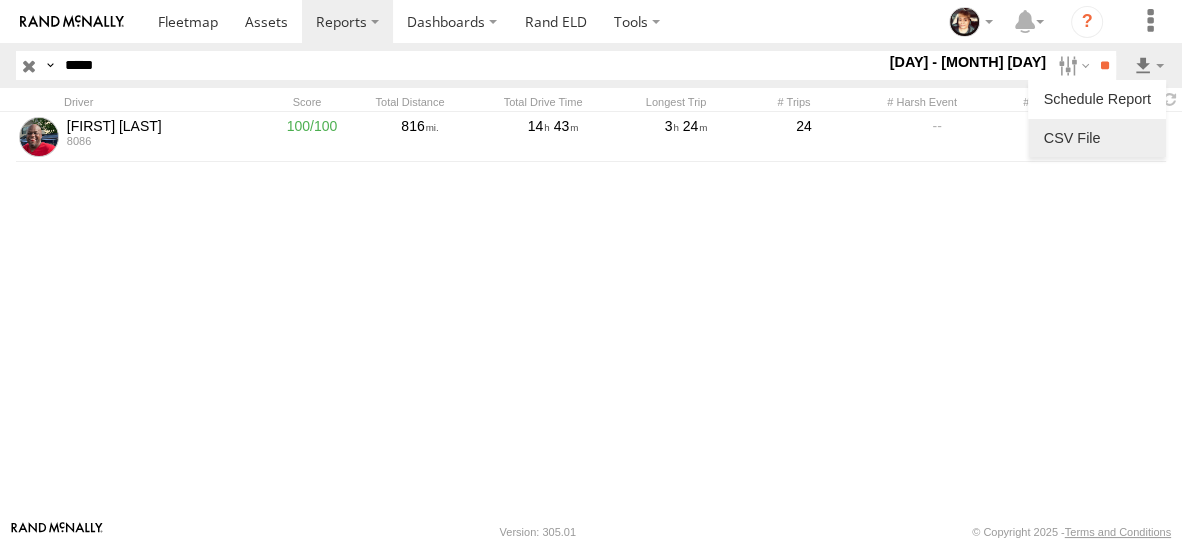 click at bounding box center [1097, 138] 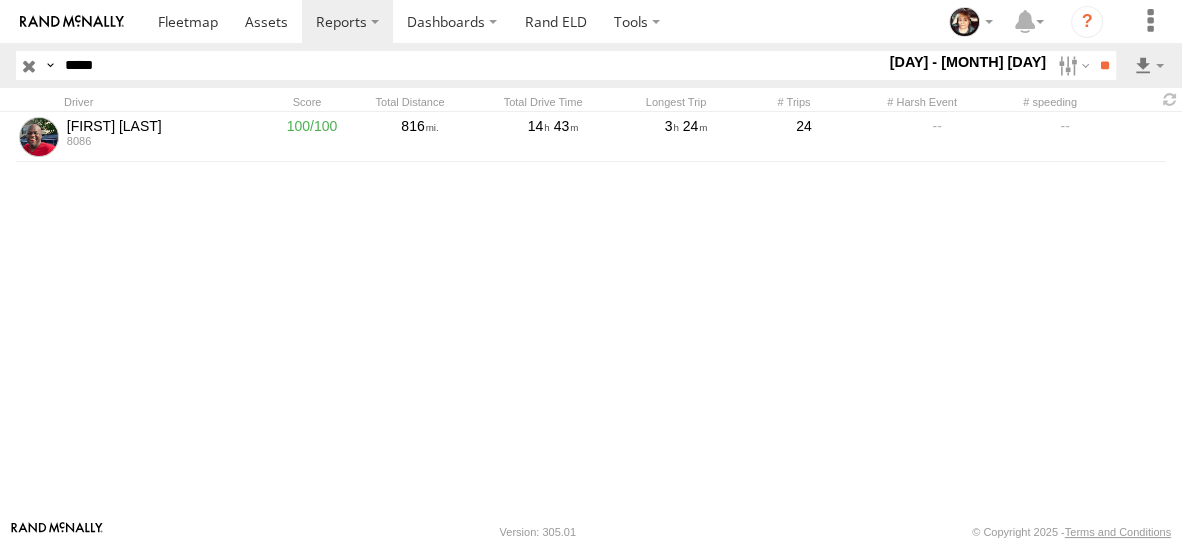 click at bounding box center (29, 65) 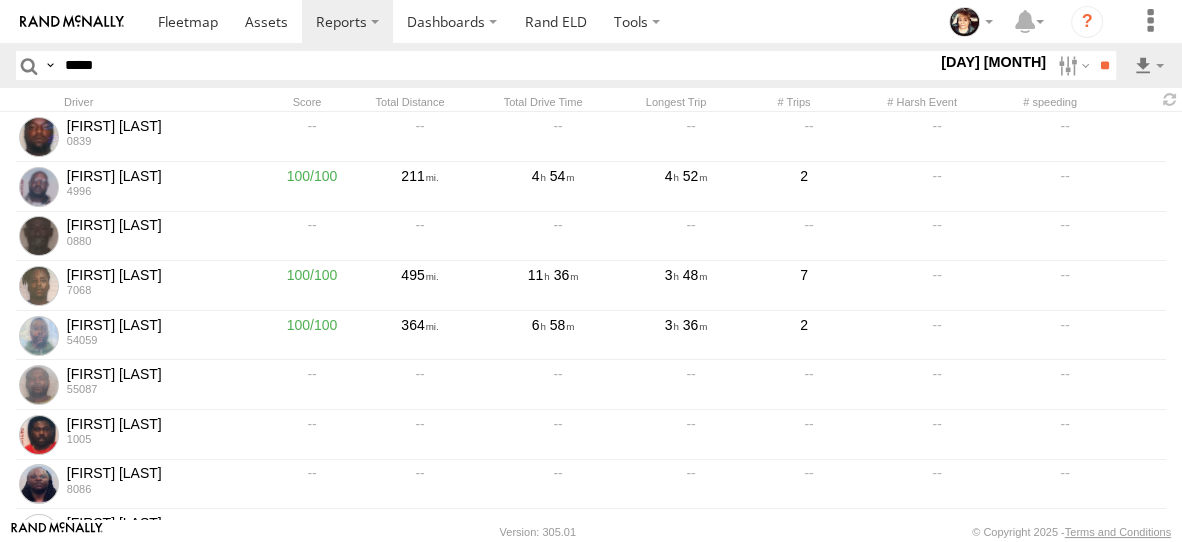 click on "8 Aug 25" at bounding box center [994, 62] 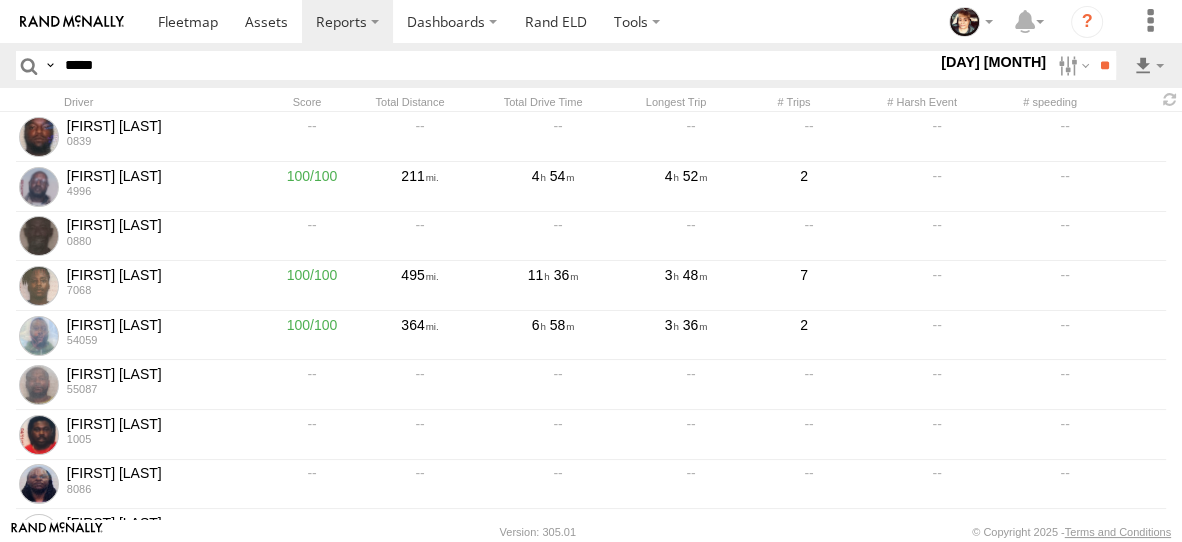 click at bounding box center (0, 0) 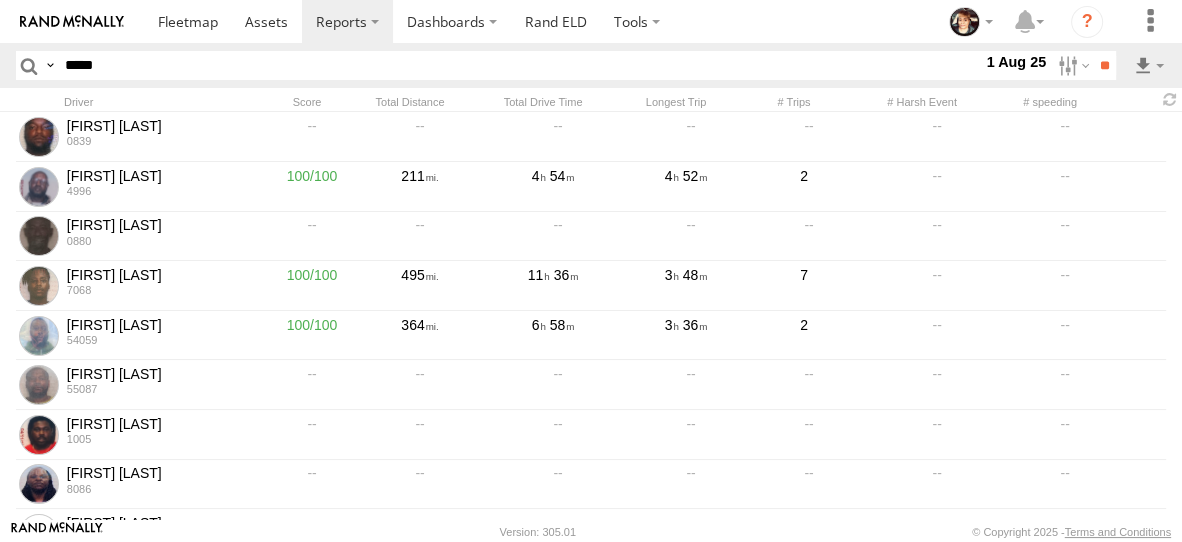 click at bounding box center (0, 0) 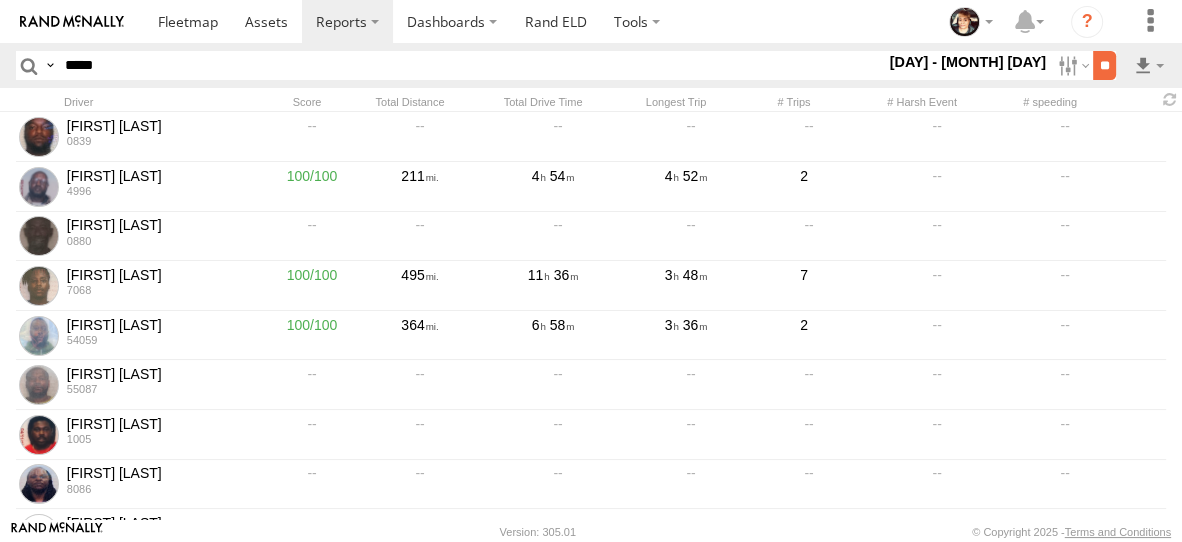 click on "**" at bounding box center [1104, 65] 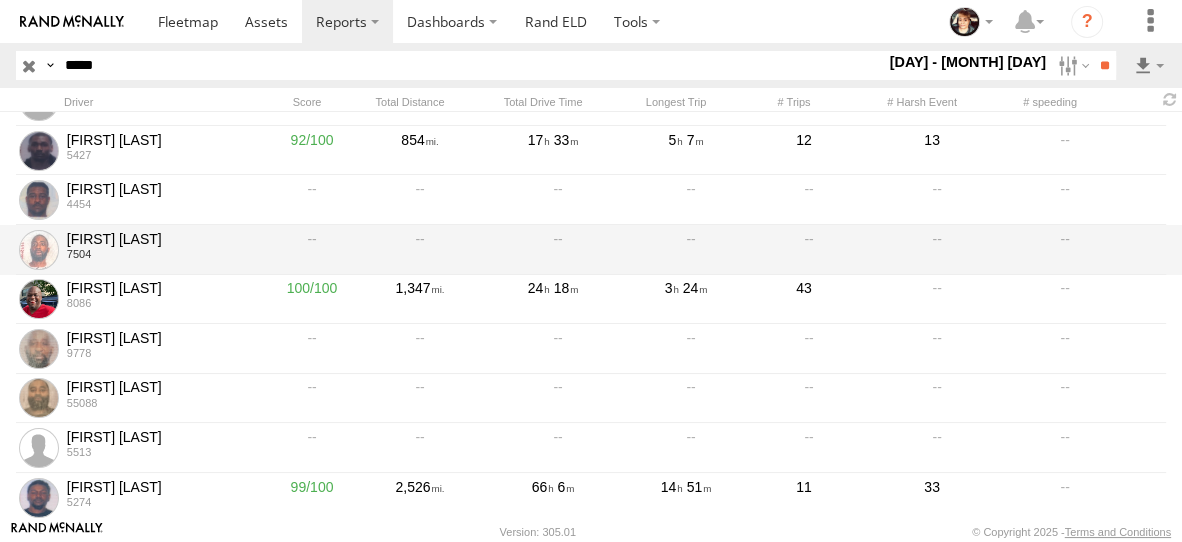 scroll, scrollTop: 522, scrollLeft: 0, axis: vertical 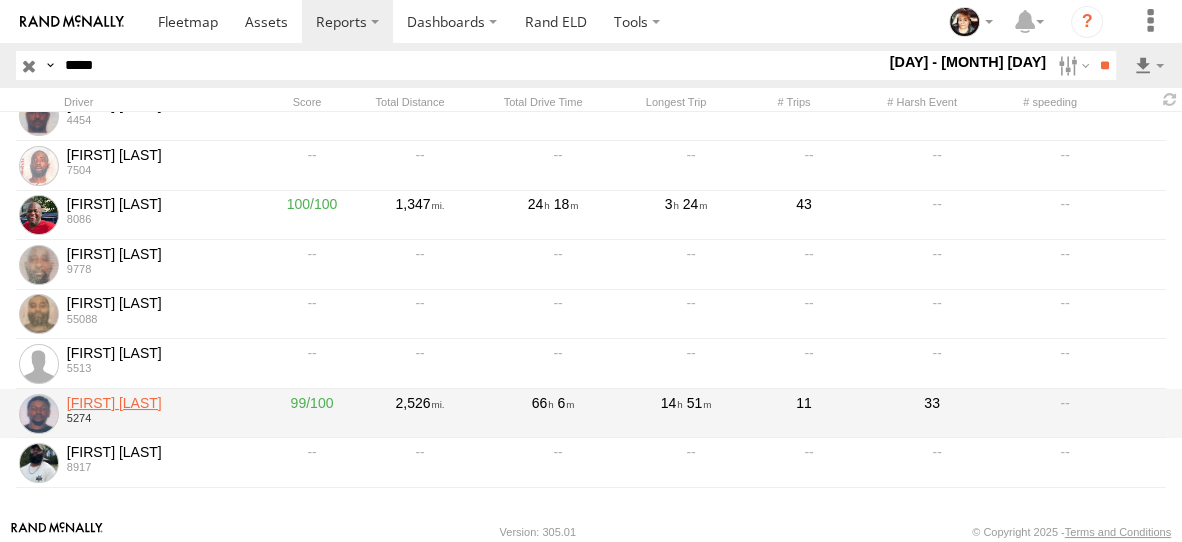 click on "Tyron Space" at bounding box center [159, 403] 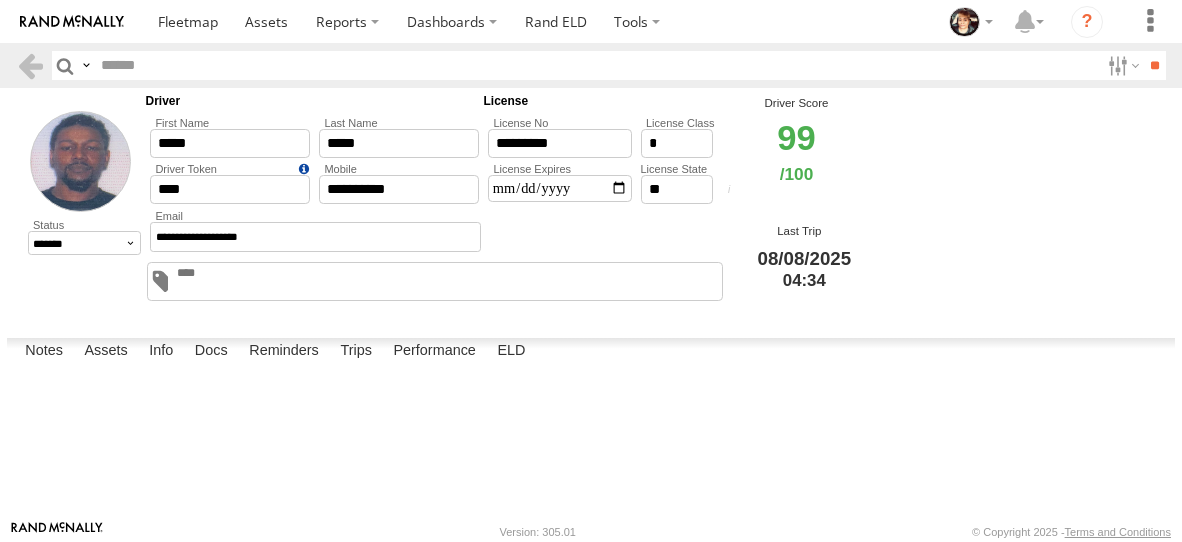 scroll, scrollTop: 0, scrollLeft: 0, axis: both 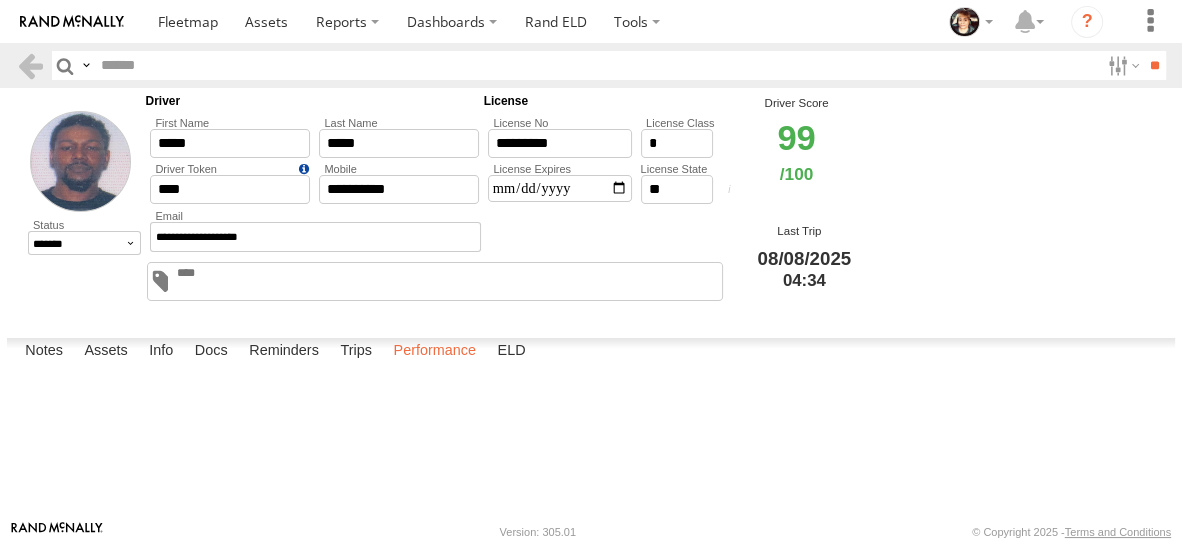 click on "Performance" at bounding box center [434, 352] 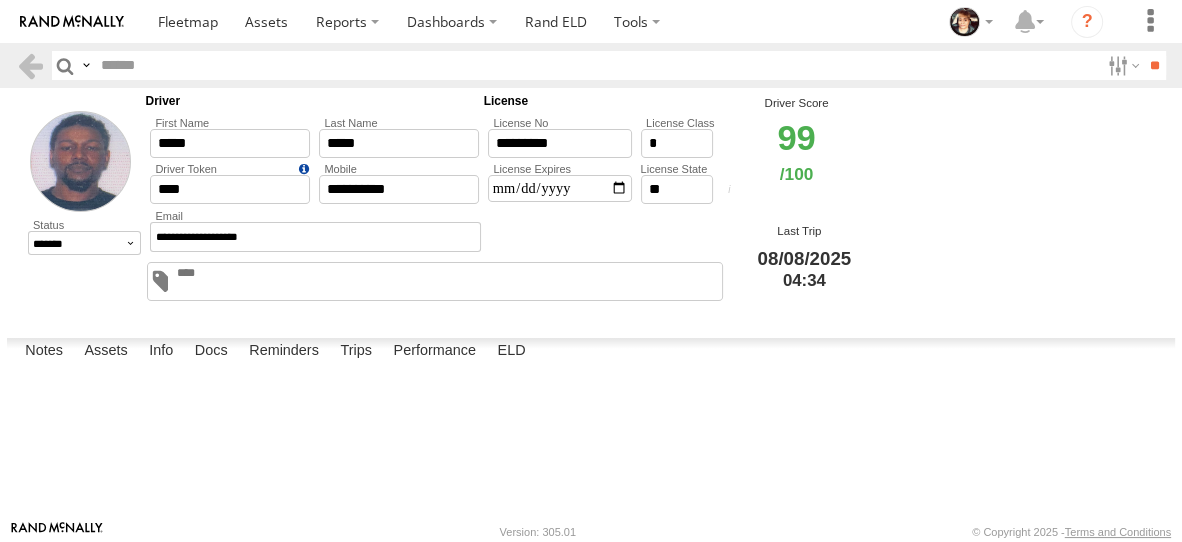 click at bounding box center (0, 0) 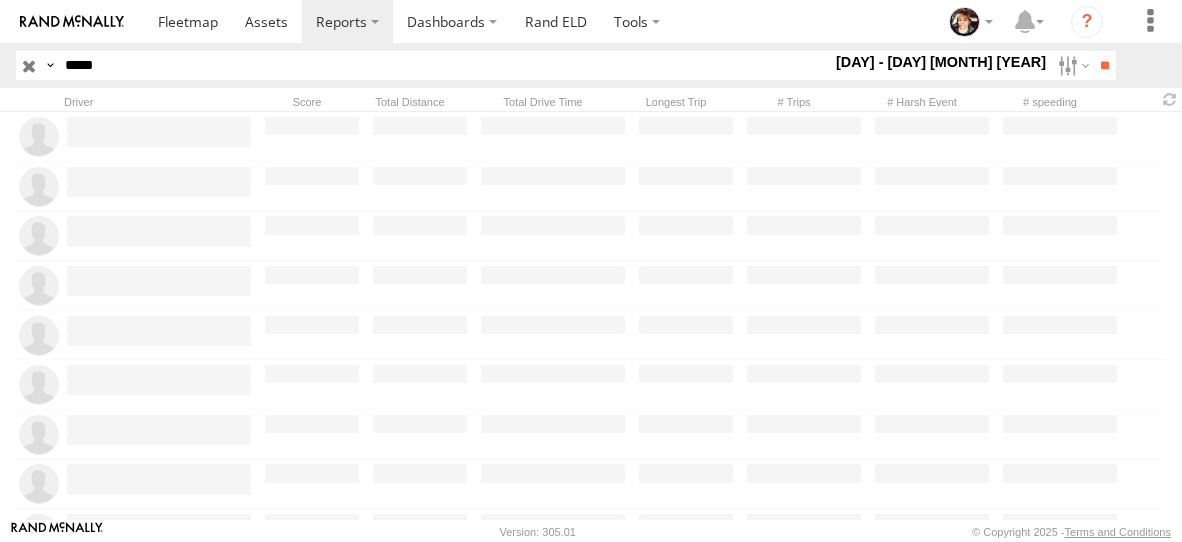scroll, scrollTop: 0, scrollLeft: 0, axis: both 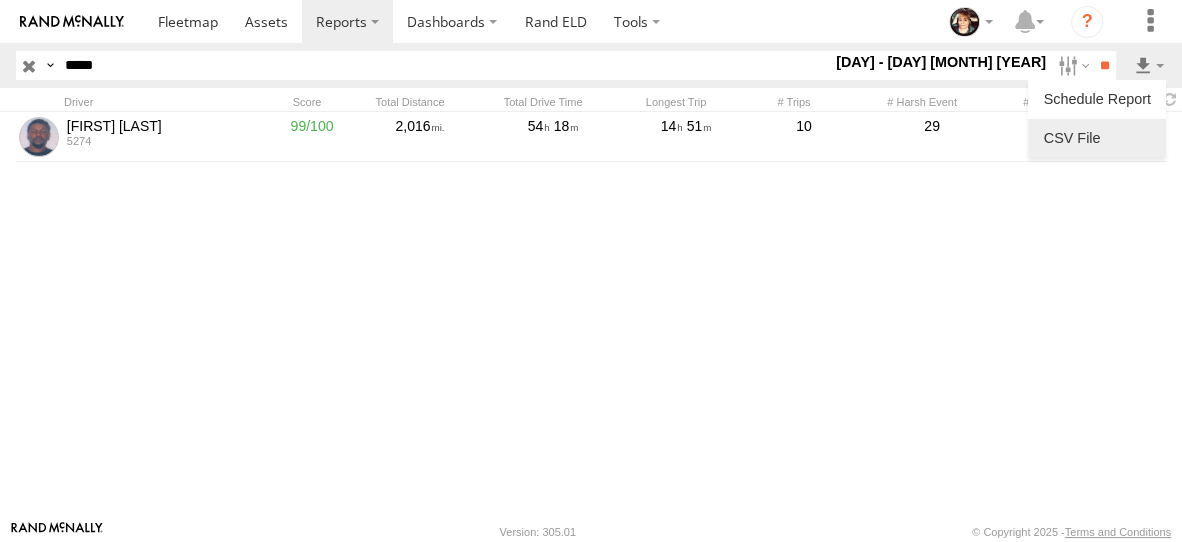 click at bounding box center (1097, 138) 